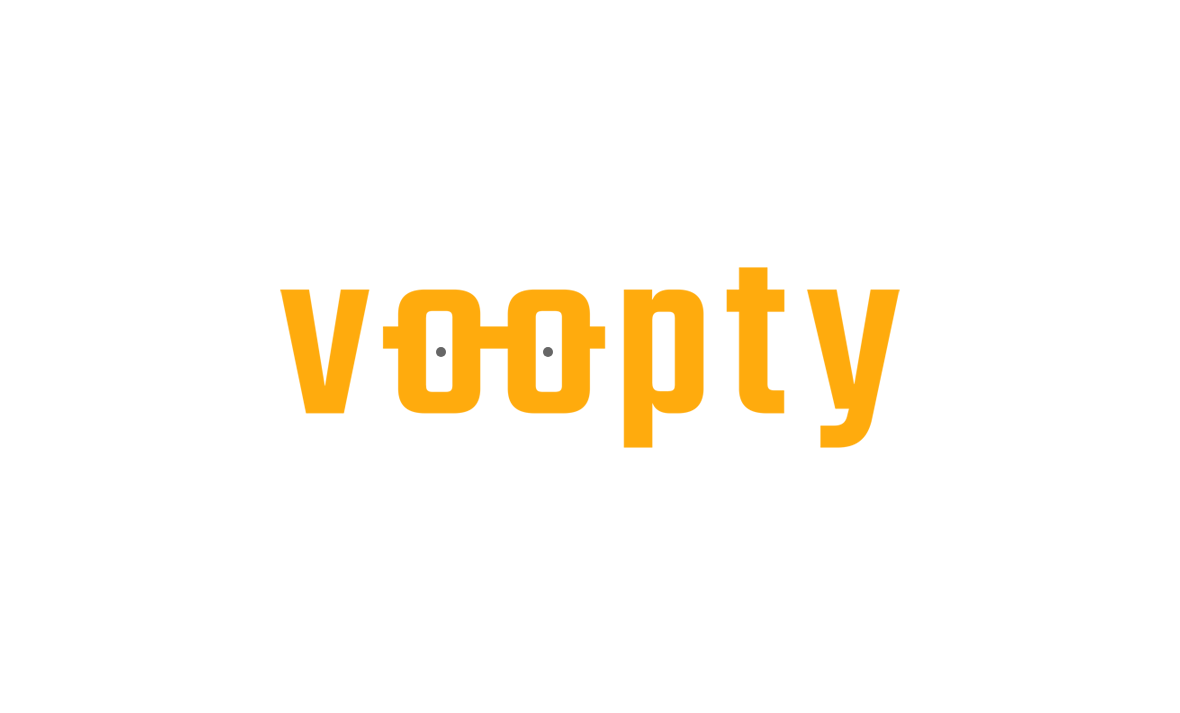 scroll, scrollTop: 45, scrollLeft: 0, axis: vertical 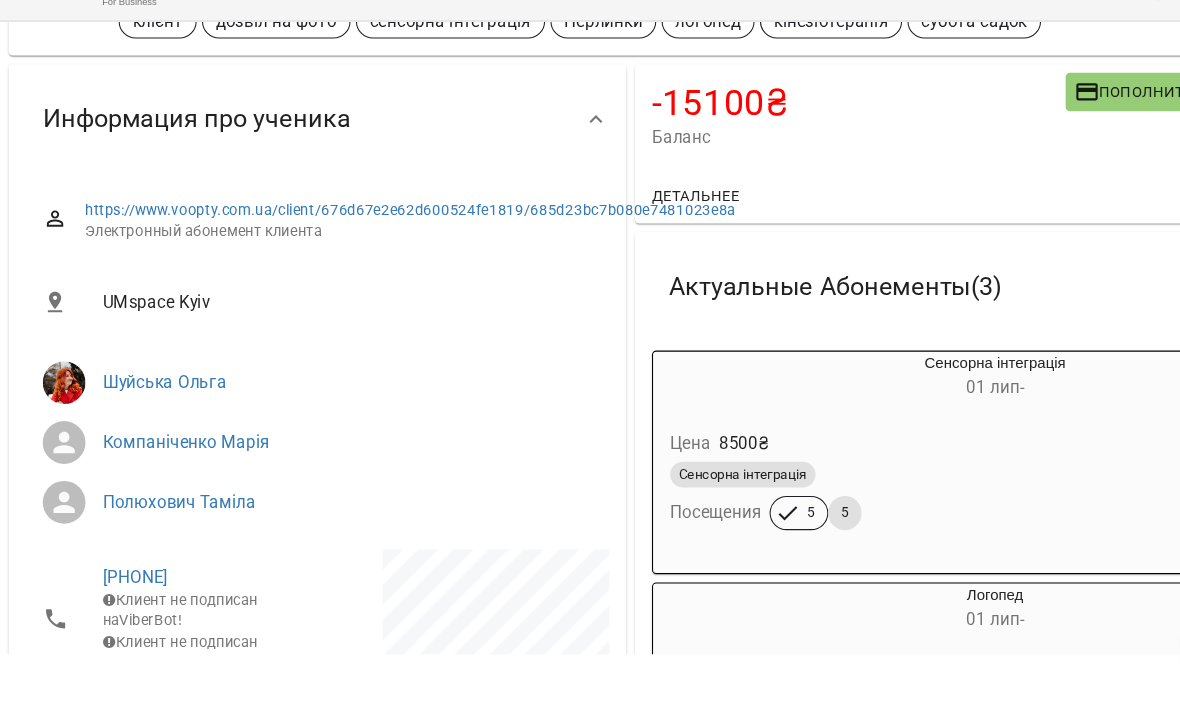 click on "Баланс" at bounding box center (803, 174) 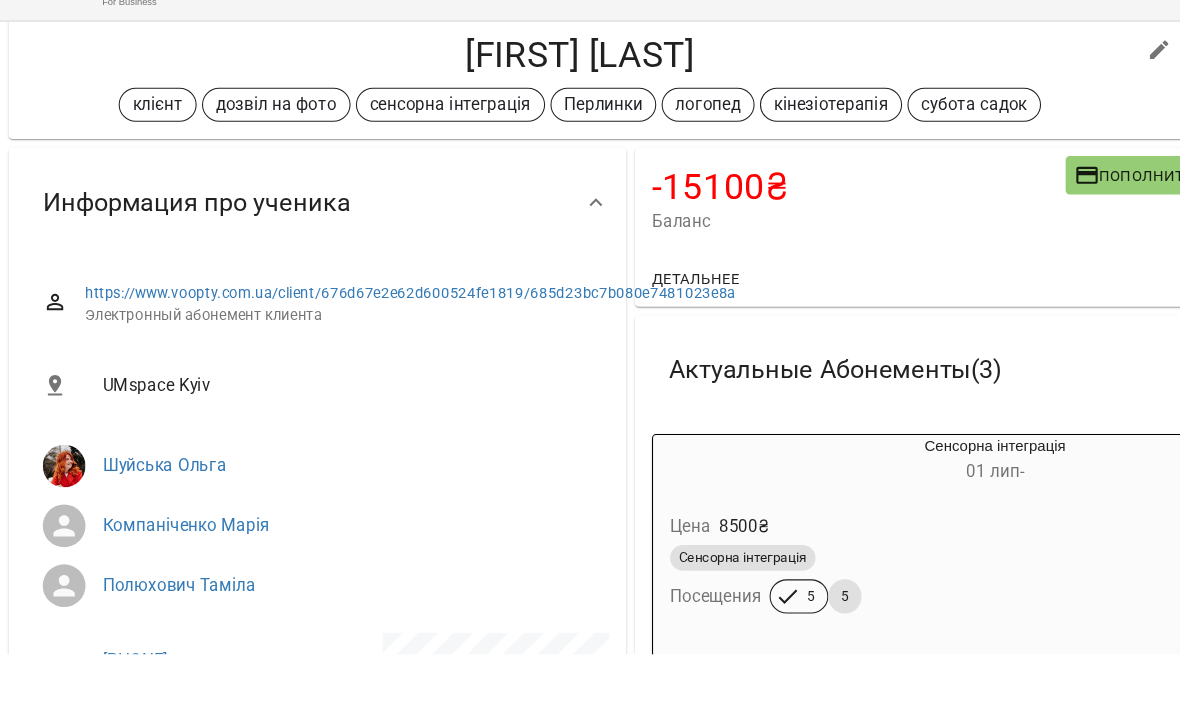 scroll, scrollTop: 0, scrollLeft: 0, axis: both 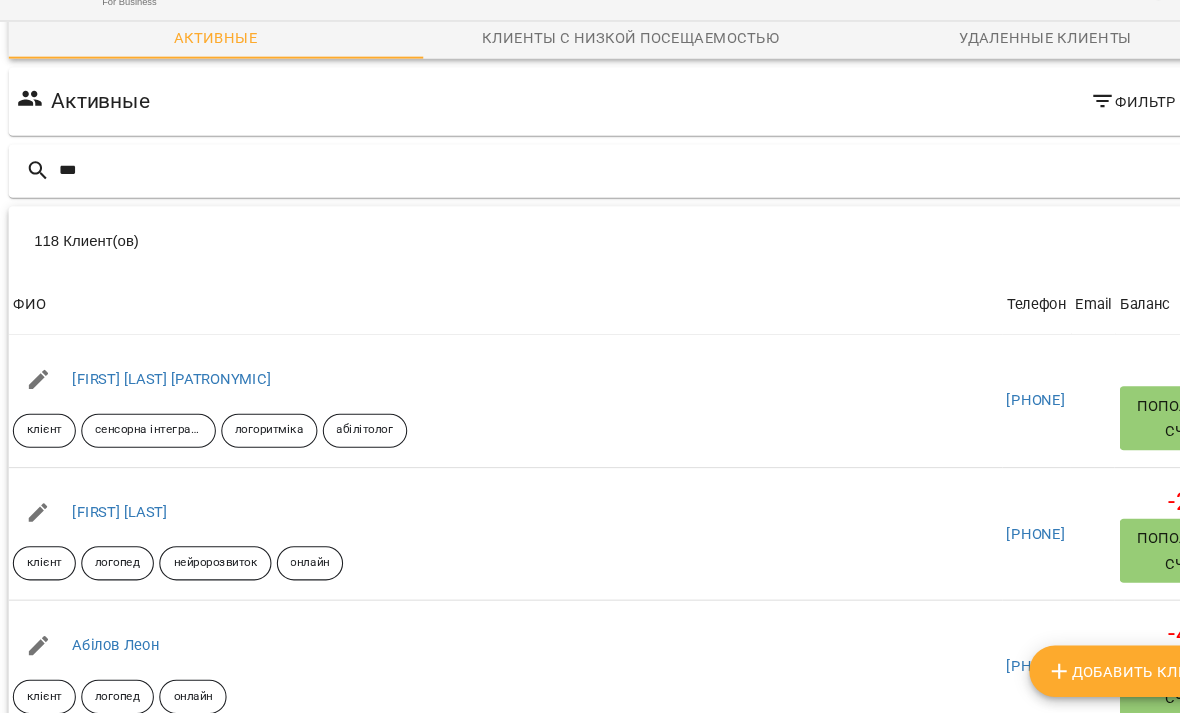 type on "****" 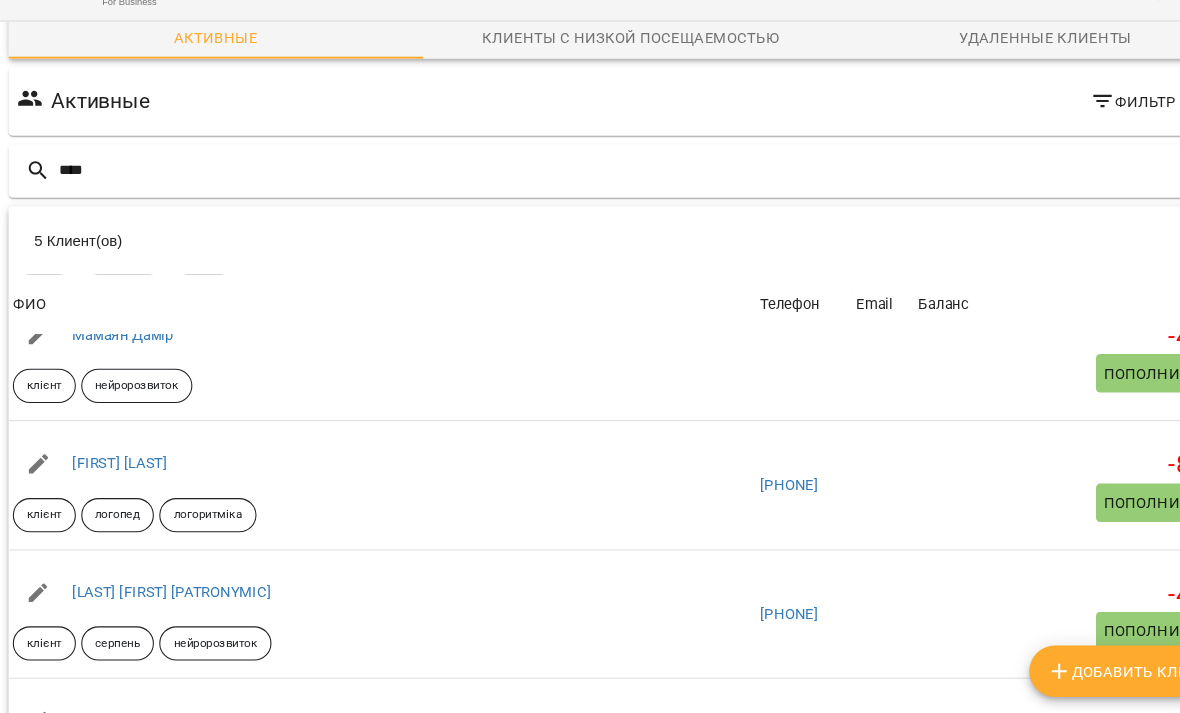 scroll, scrollTop: 160, scrollLeft: 0, axis: vertical 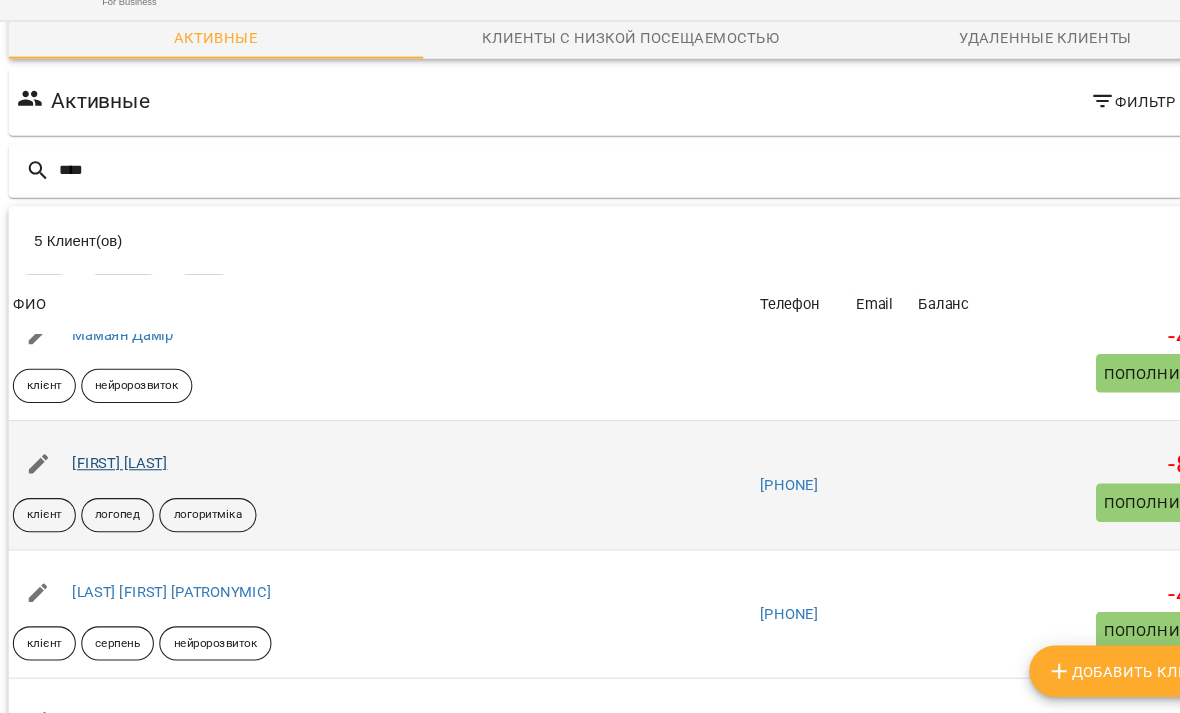 click on "[FIRST] [LAST]" at bounding box center [112, 478] 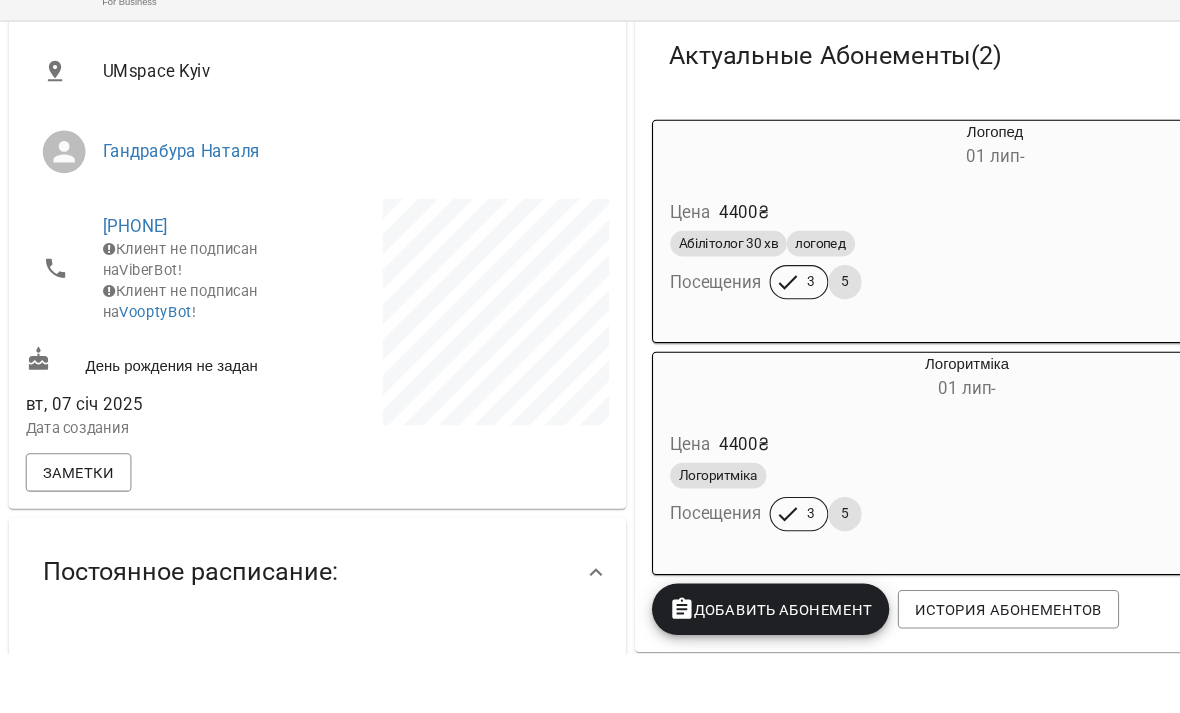 scroll, scrollTop: 284, scrollLeft: 0, axis: vertical 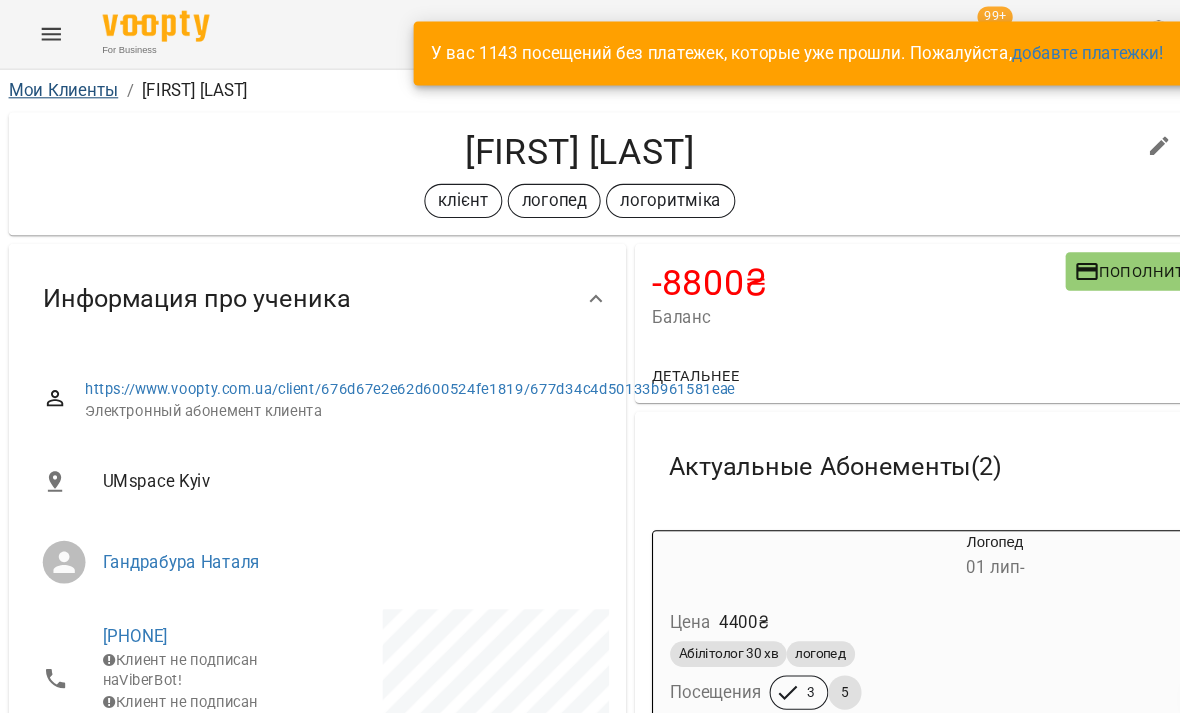 click on "Мои Клиенты" at bounding box center [59, 84] 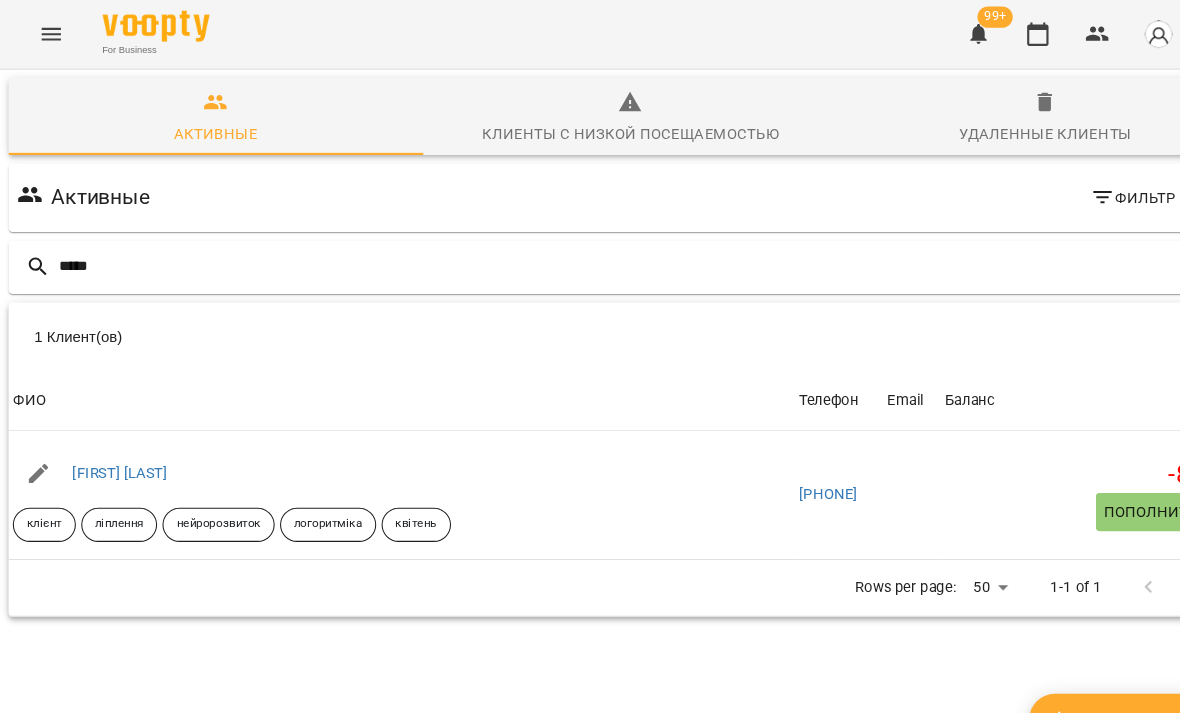 type on "******" 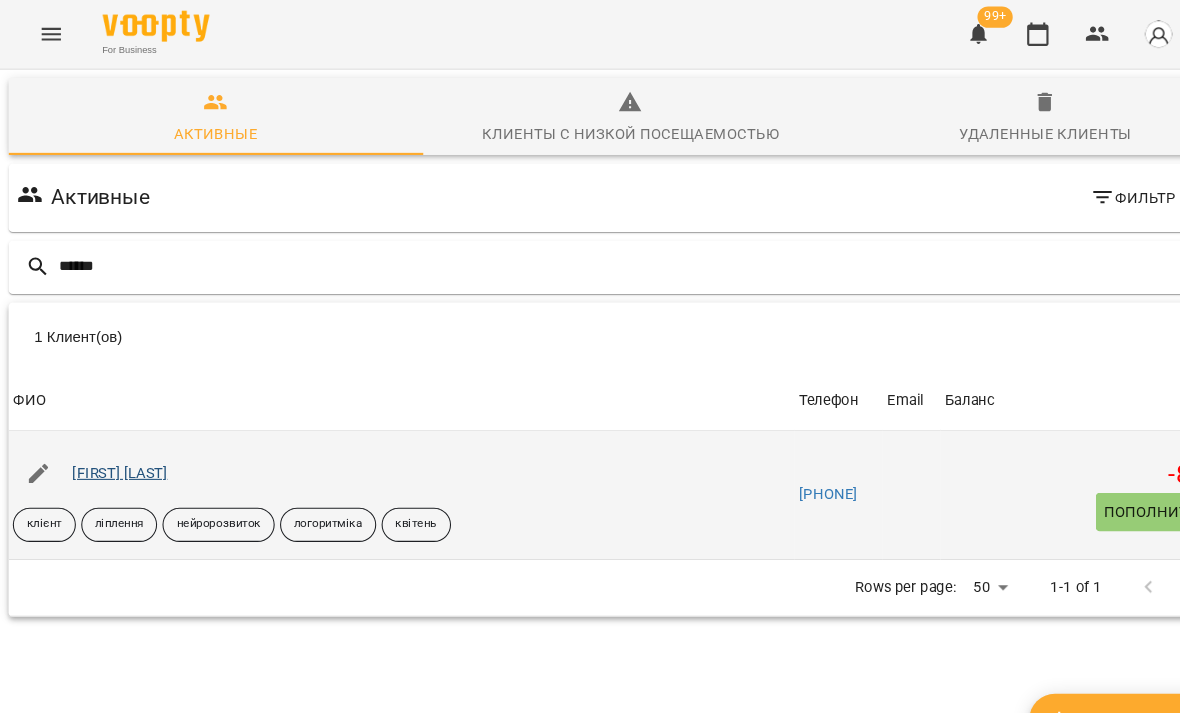 click on "[FIRST] [LAST]" at bounding box center (112, 442) 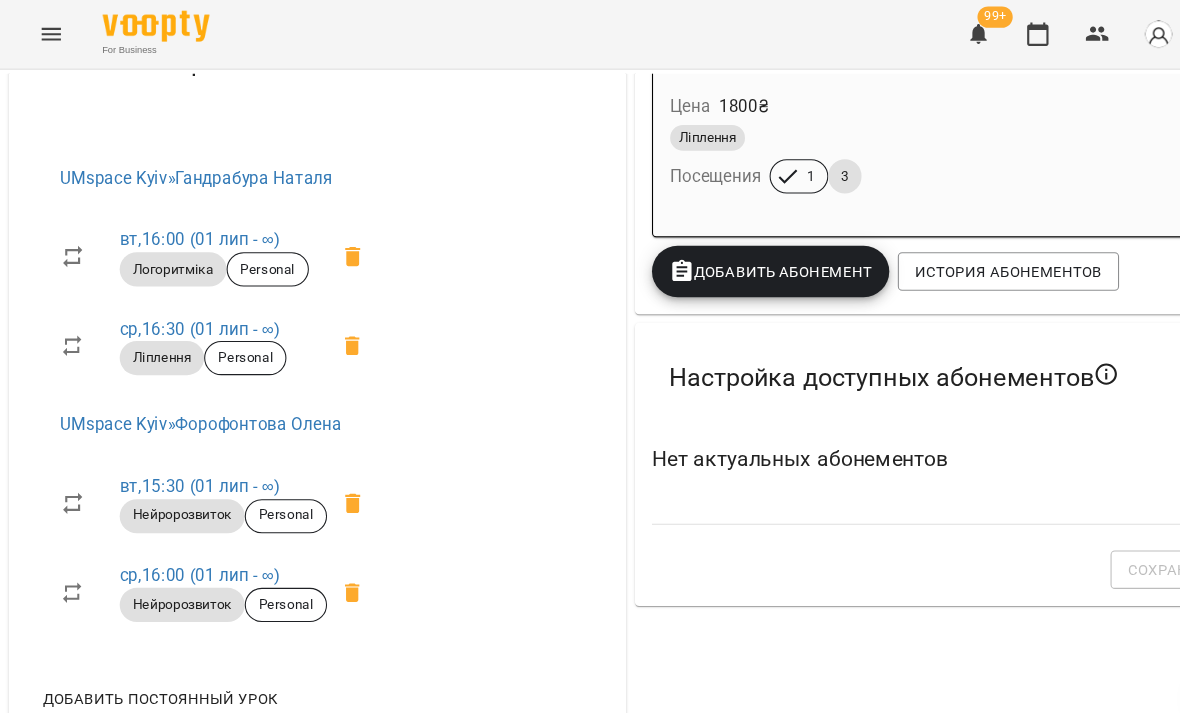 scroll, scrollTop: 921, scrollLeft: 0, axis: vertical 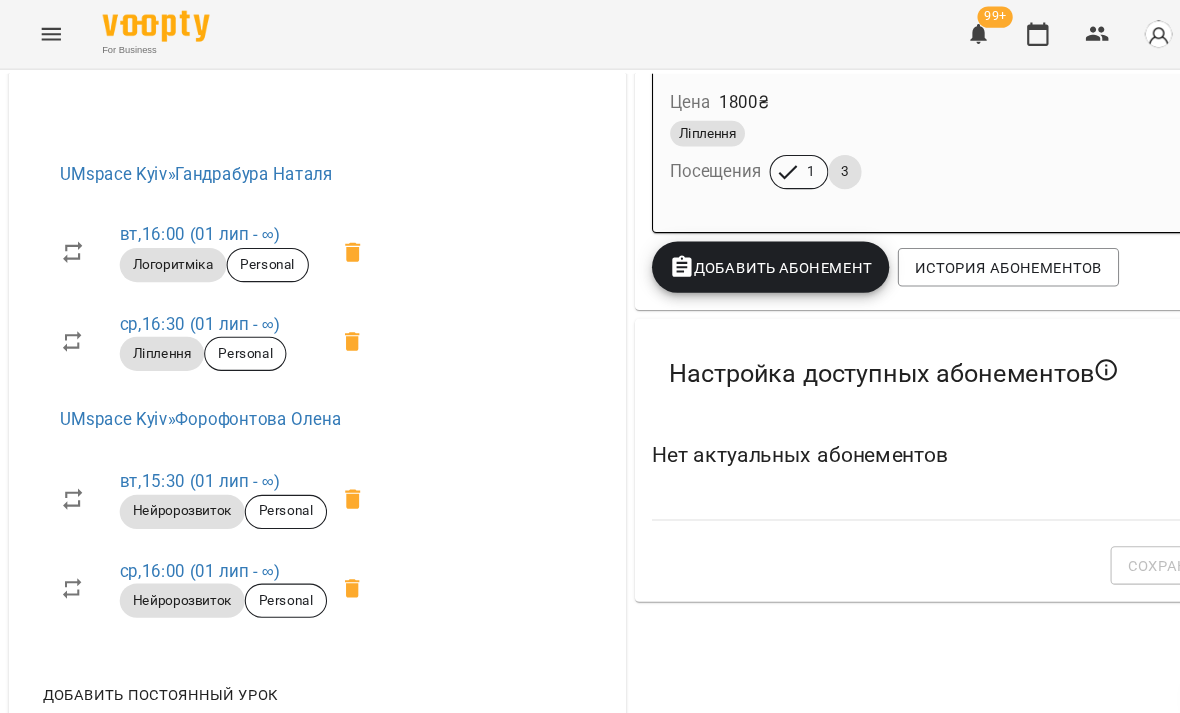 click on "Настройка доступных абонементов" at bounding box center (883, 350) 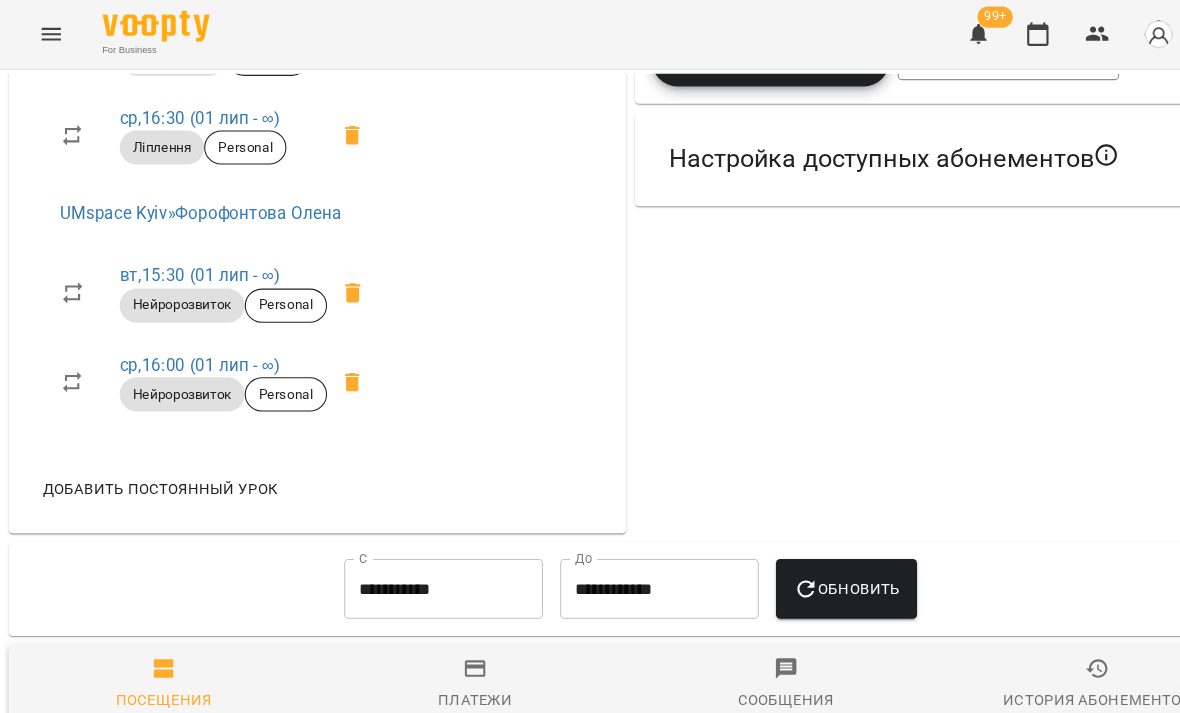 scroll, scrollTop: 1121, scrollLeft: 0, axis: vertical 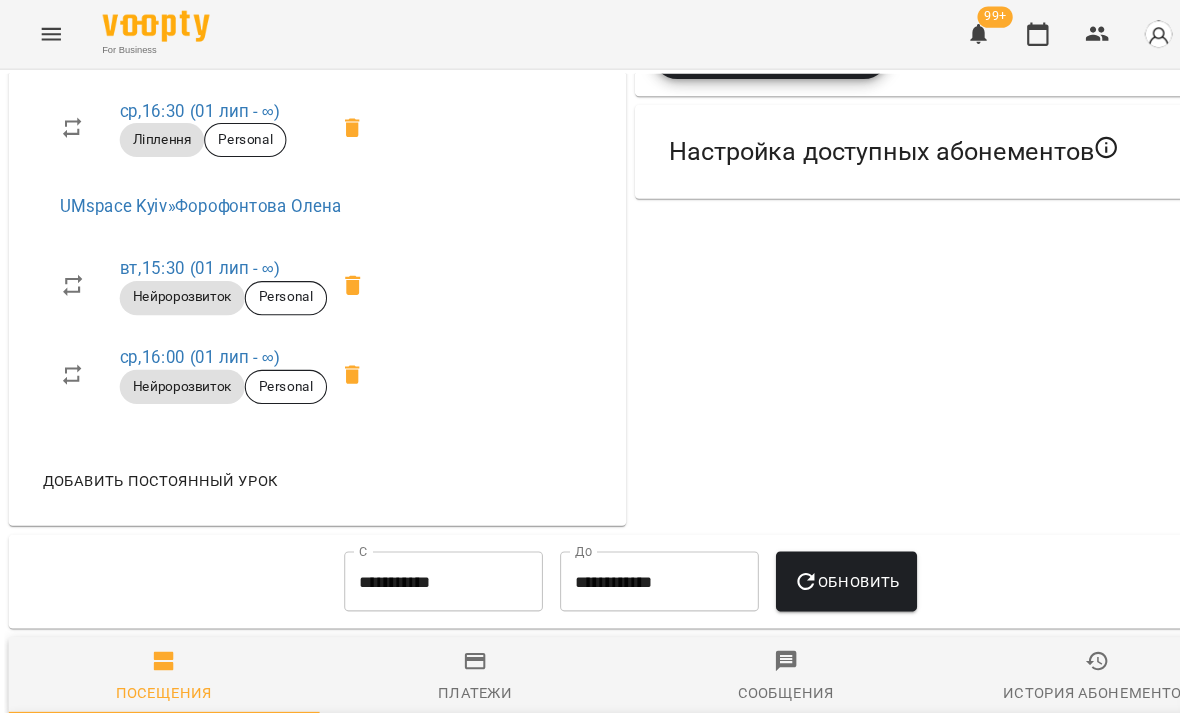 click on "Нейророзвиток" at bounding box center [170, 362] 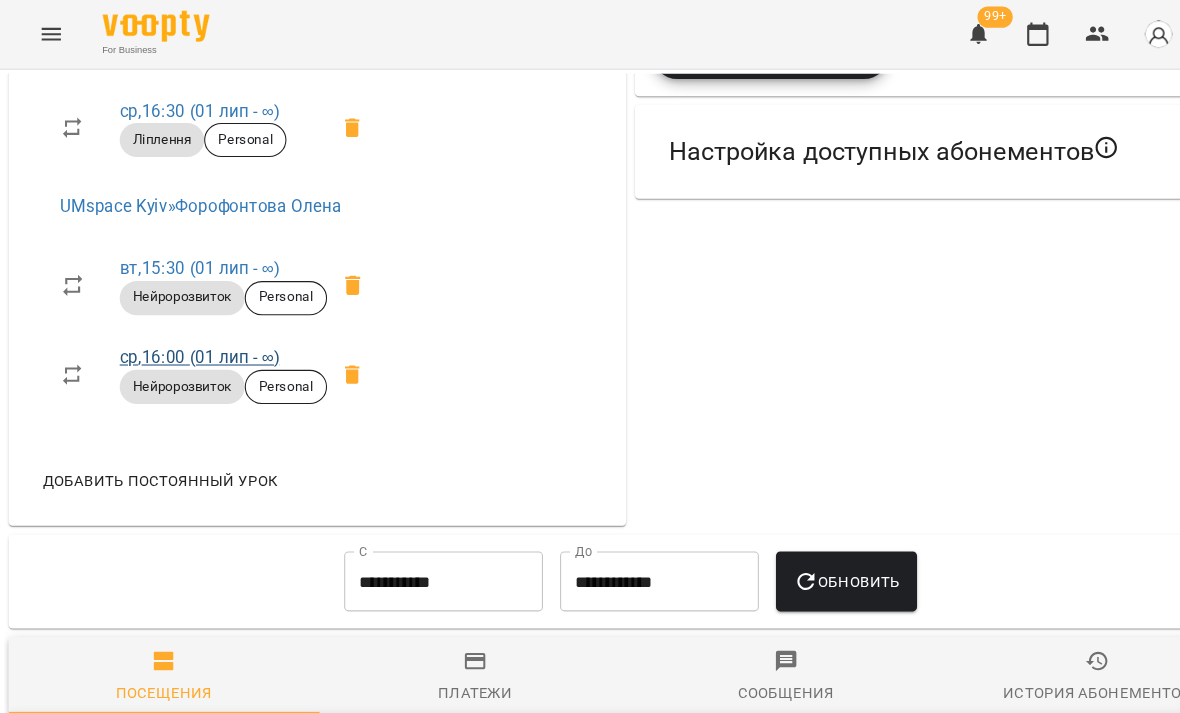 click on "ср ,  16:00   (01 лип - ∞)" at bounding box center (186, 334) 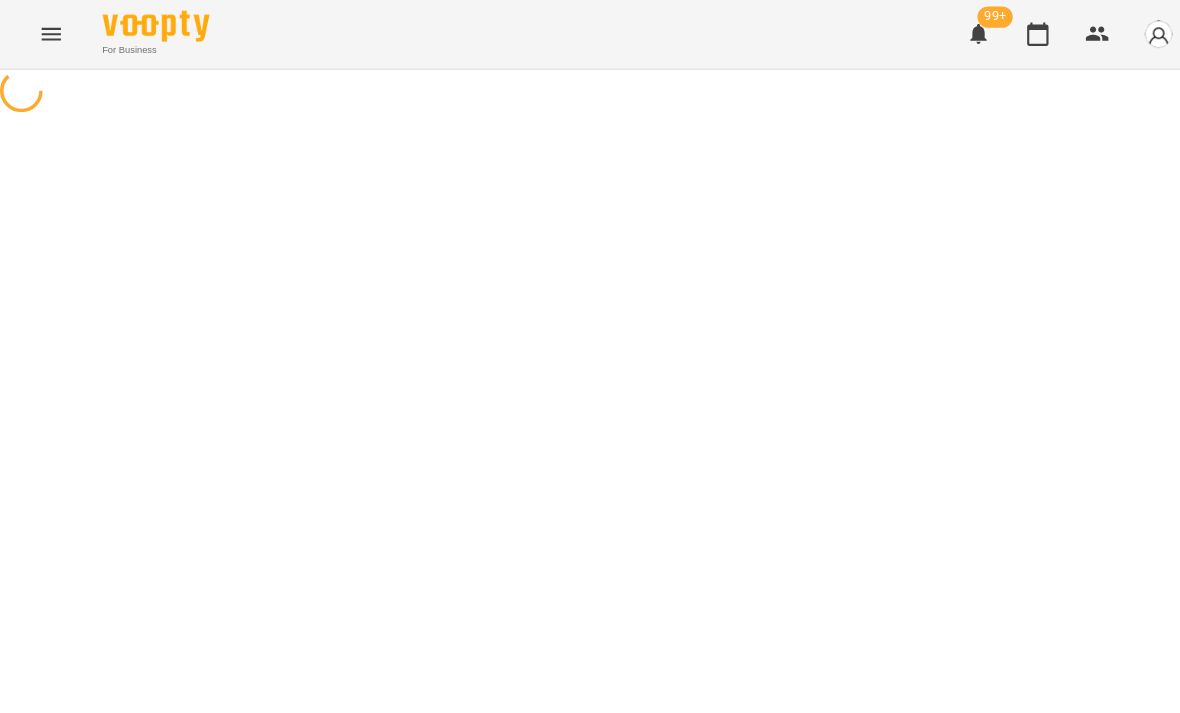 select on "*" 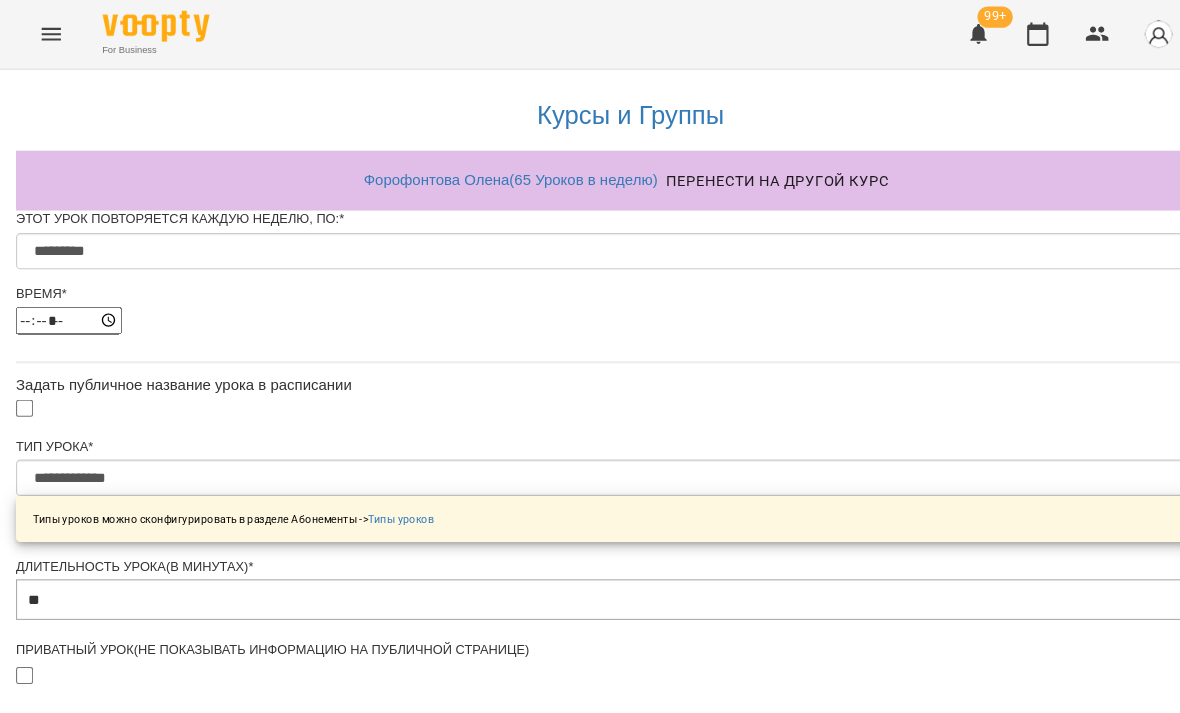 scroll, scrollTop: 0, scrollLeft: 0, axis: both 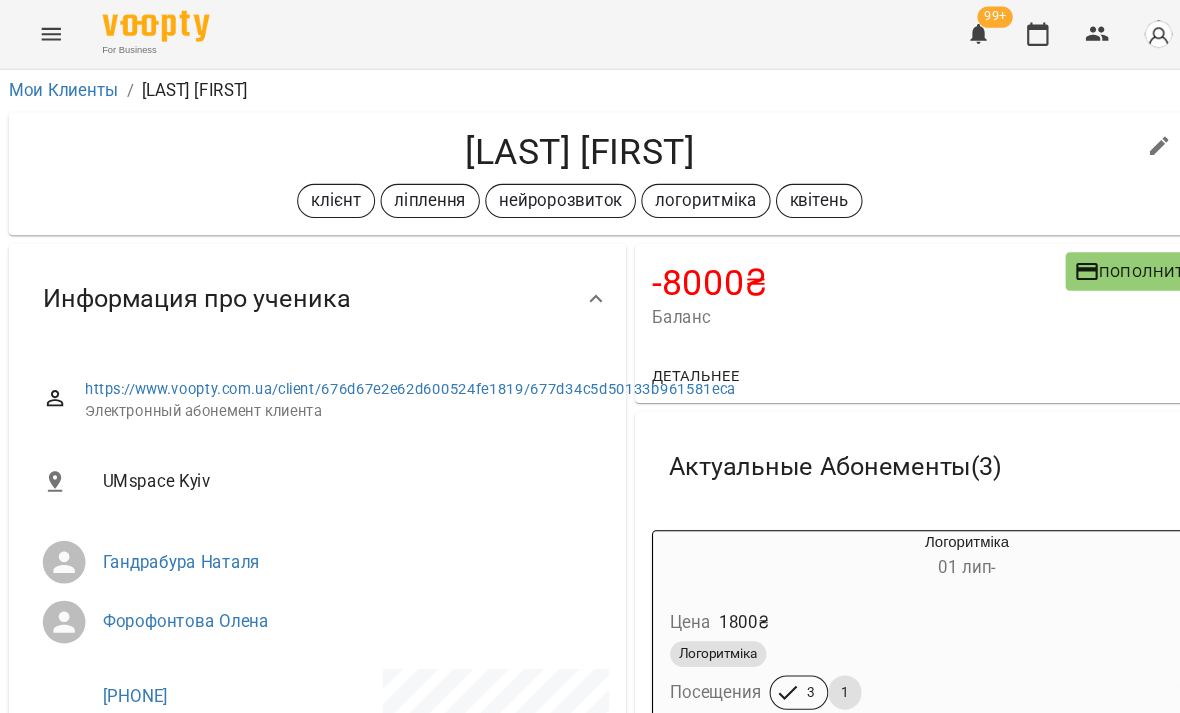 click on "[FIRST] [LAST]" at bounding box center (542, 141) 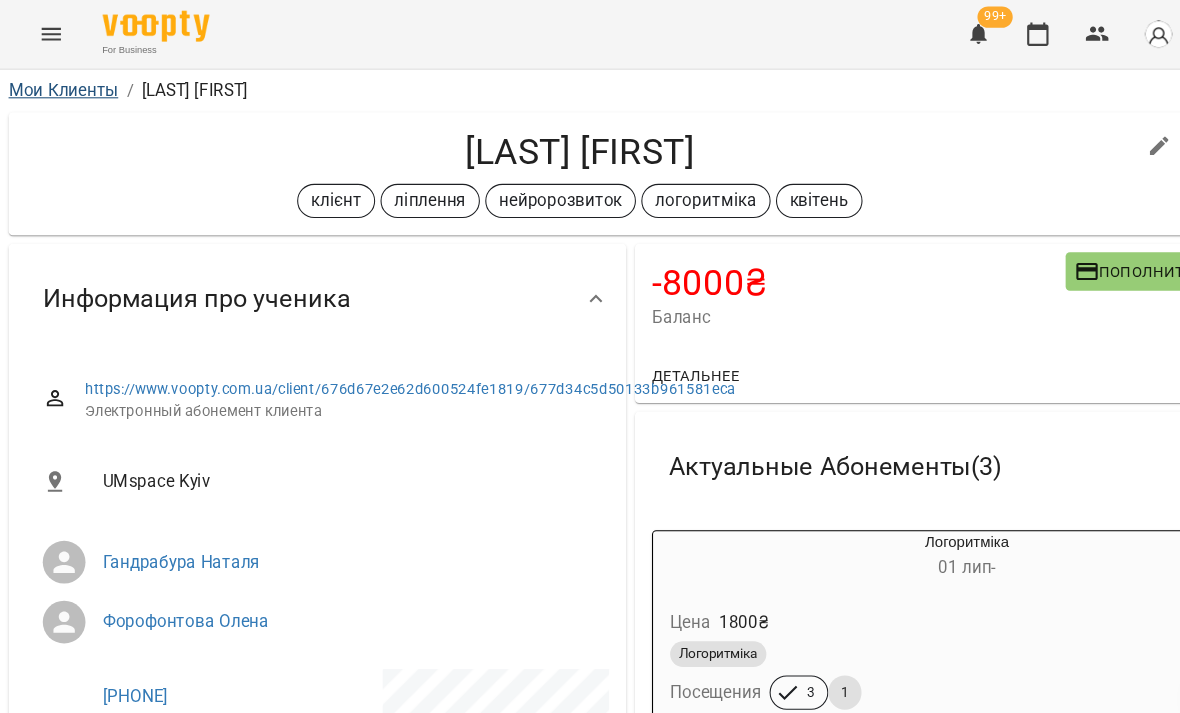 click on "Мои Клиенты" at bounding box center [59, 84] 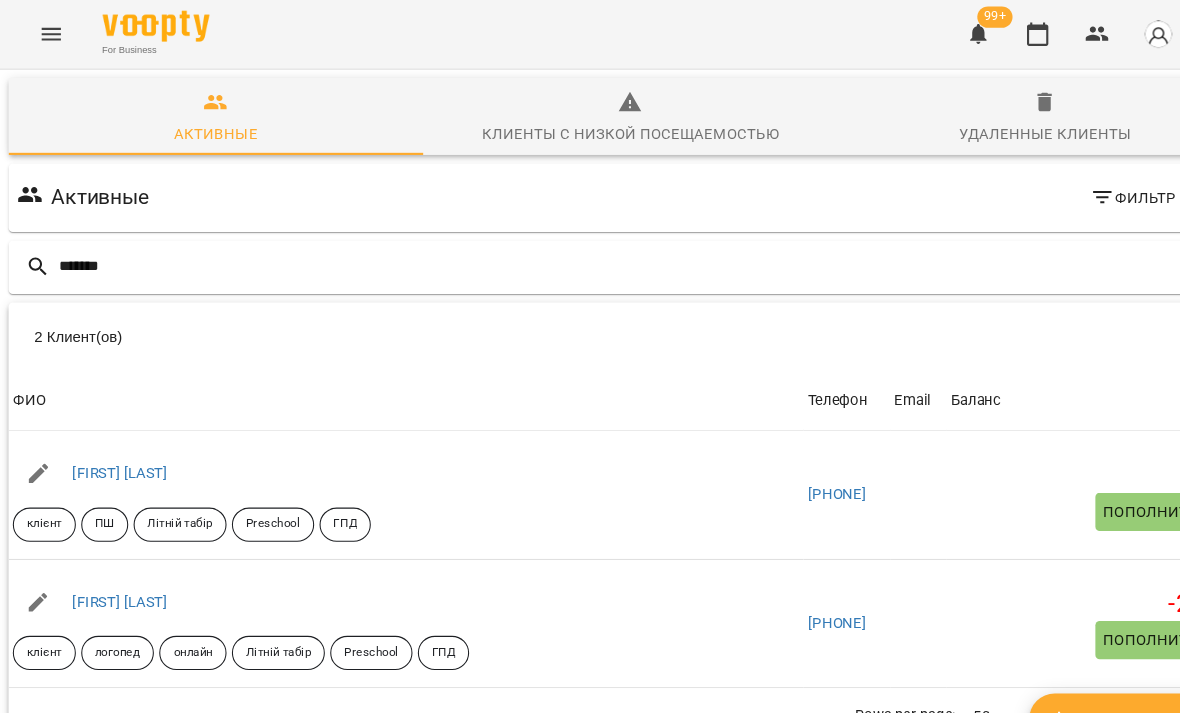 type on "********" 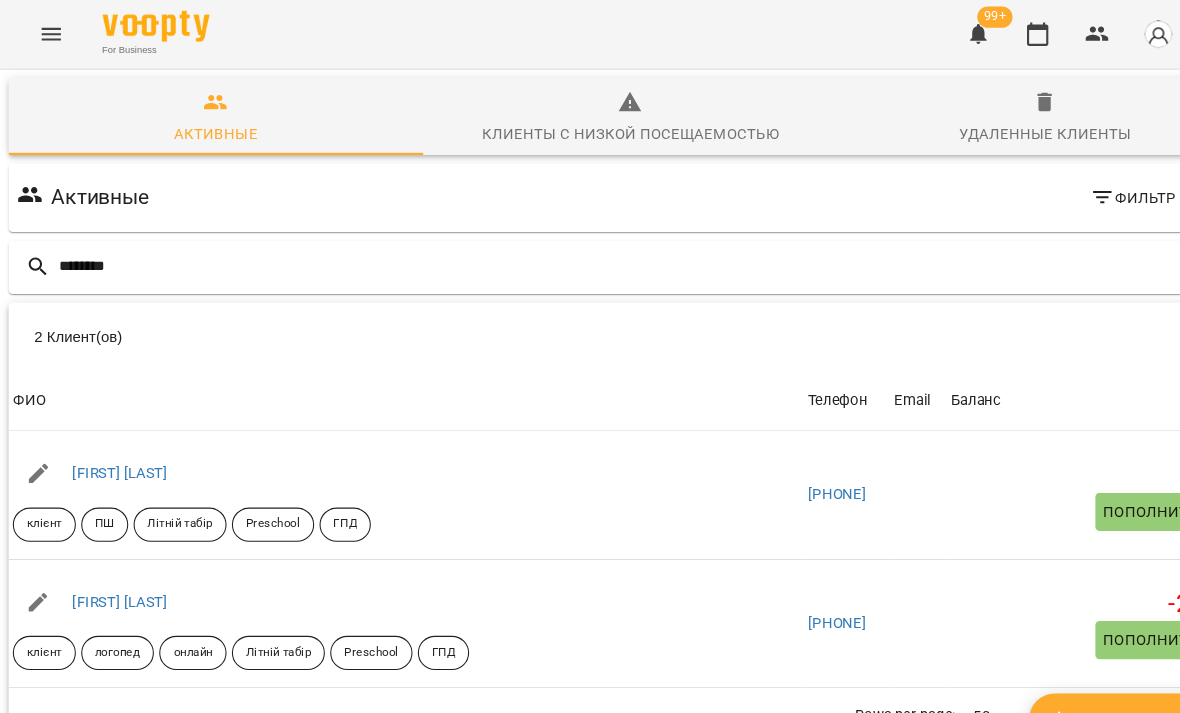 scroll, scrollTop: 77, scrollLeft: 0, axis: vertical 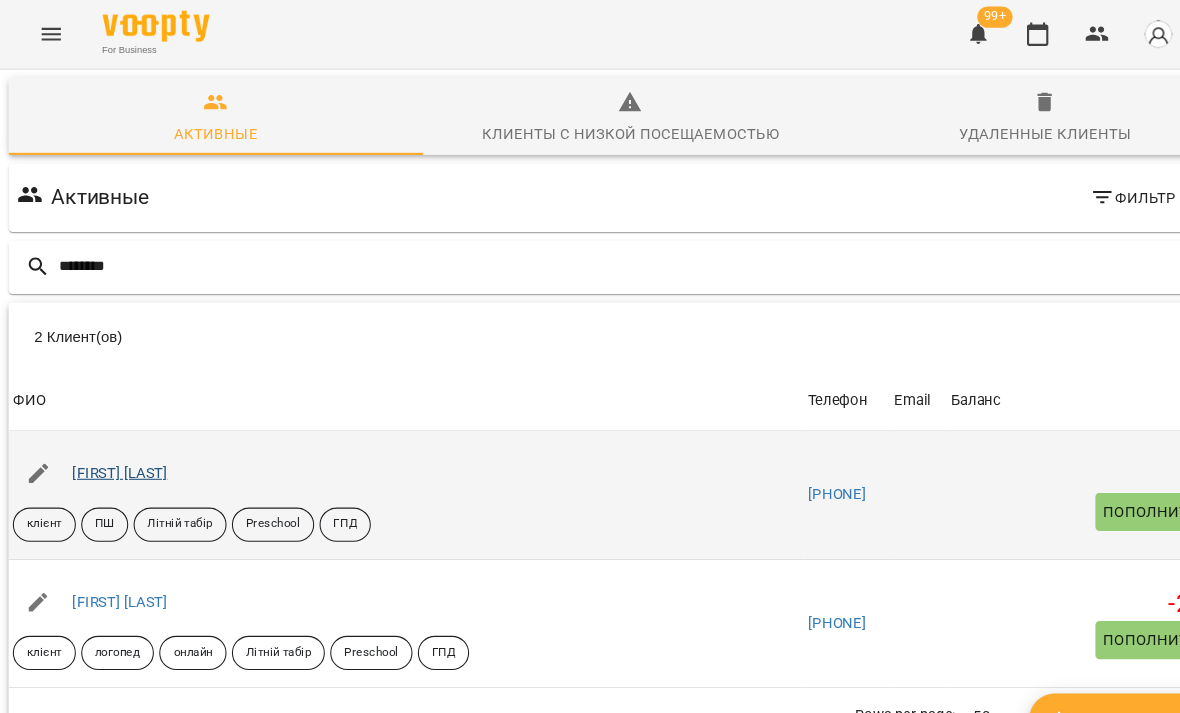 click on "[FIRST] [LAST]" at bounding box center [112, 442] 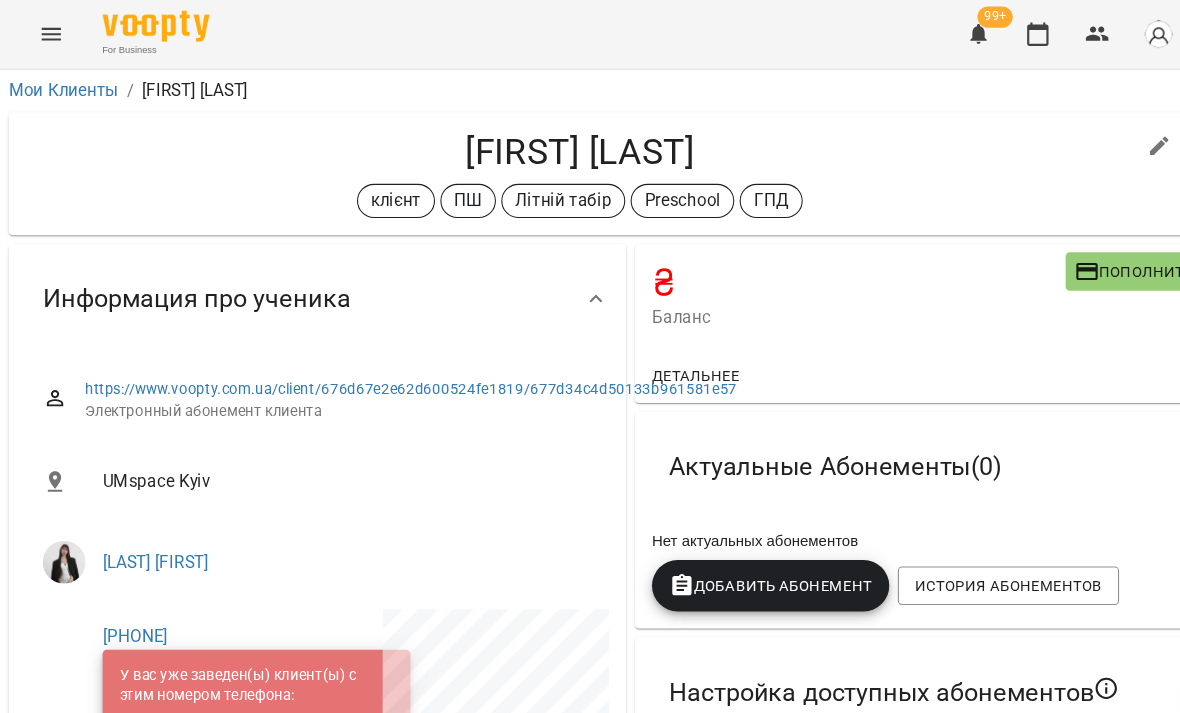 scroll, scrollTop: 0, scrollLeft: 0, axis: both 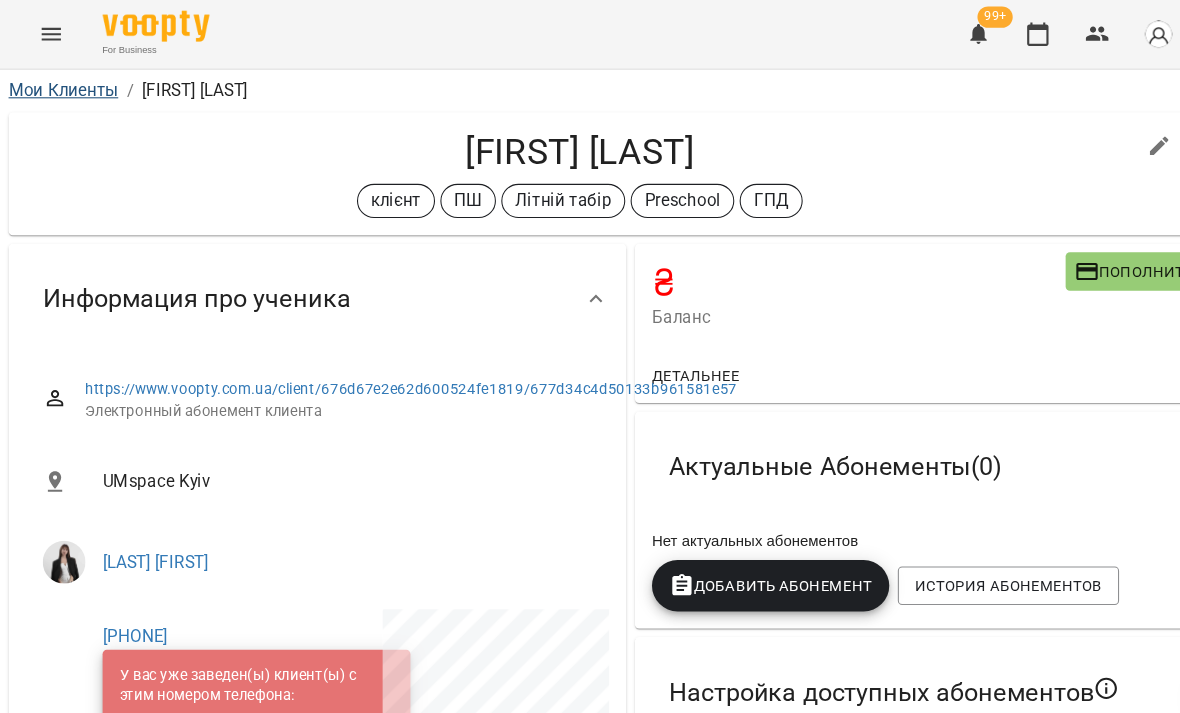 click on "Мои Клиенты" at bounding box center (59, 84) 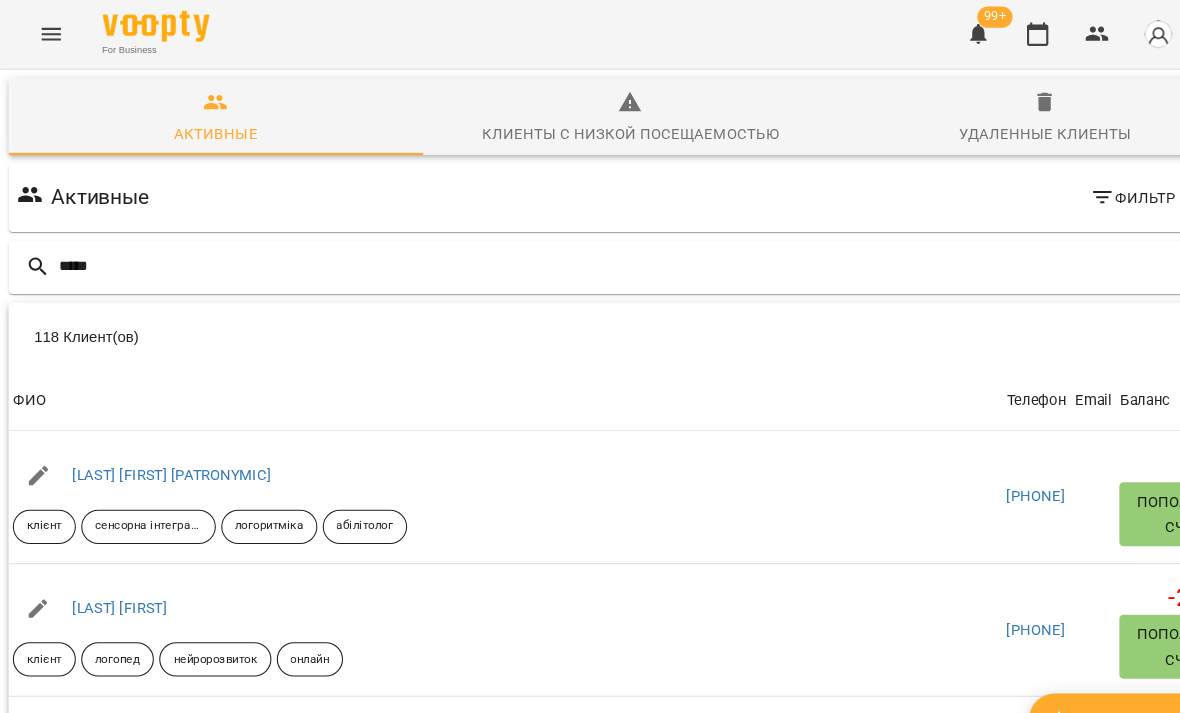 type on "******" 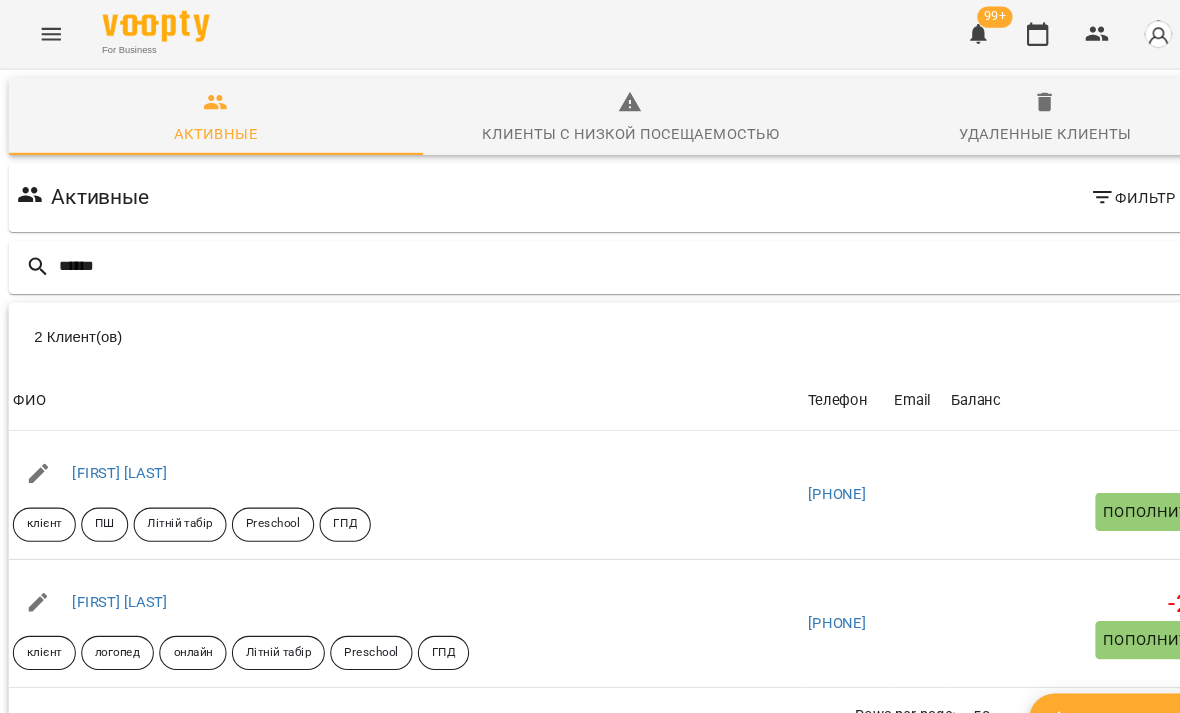 scroll, scrollTop: 88, scrollLeft: 0, axis: vertical 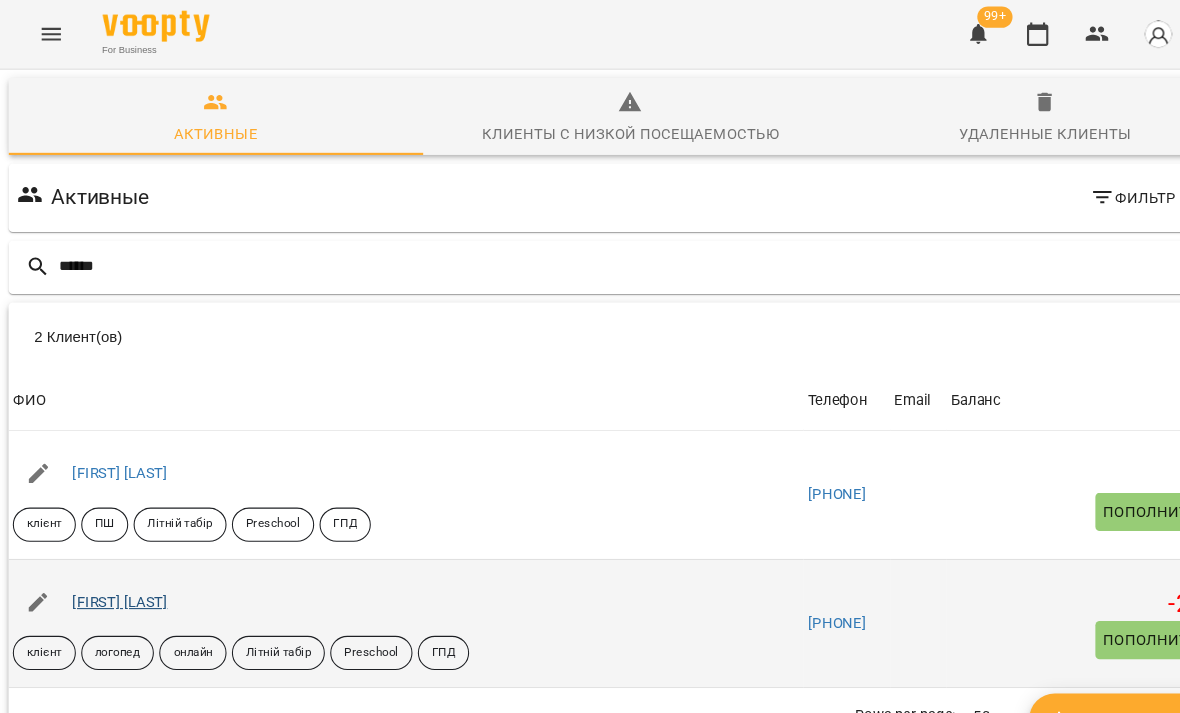 click on "[FIRST] [LAST]" at bounding box center (112, 563) 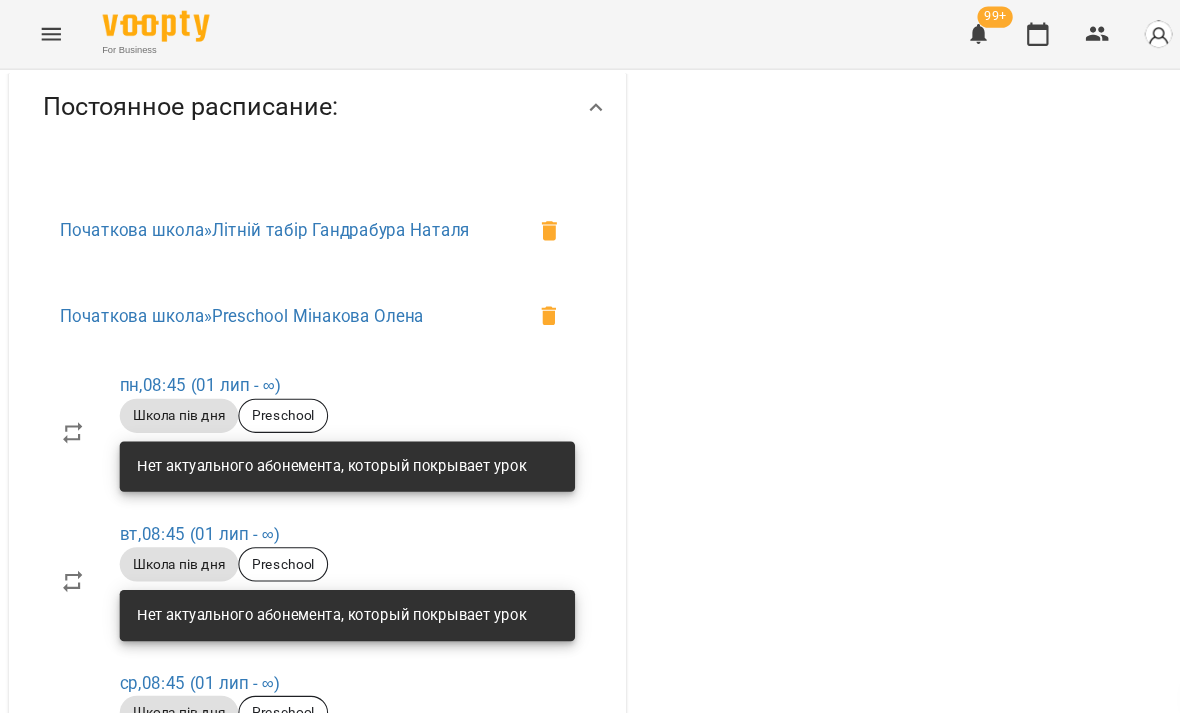 scroll, scrollTop: 1037, scrollLeft: 0, axis: vertical 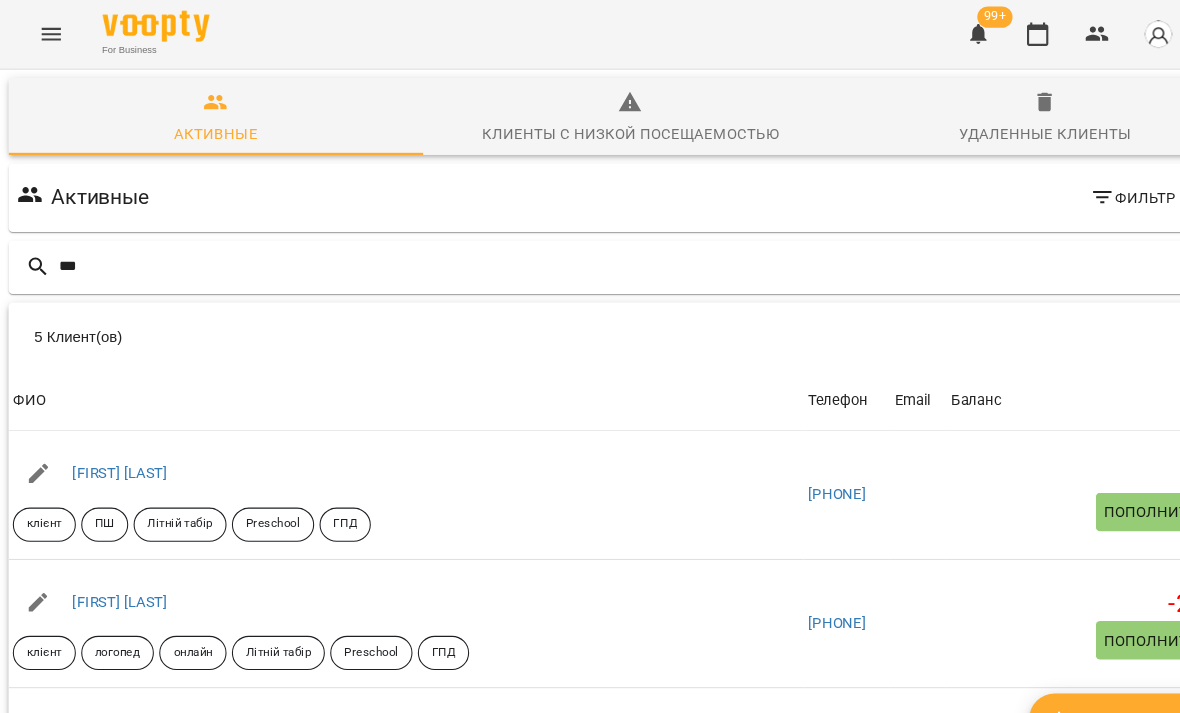 type on "****" 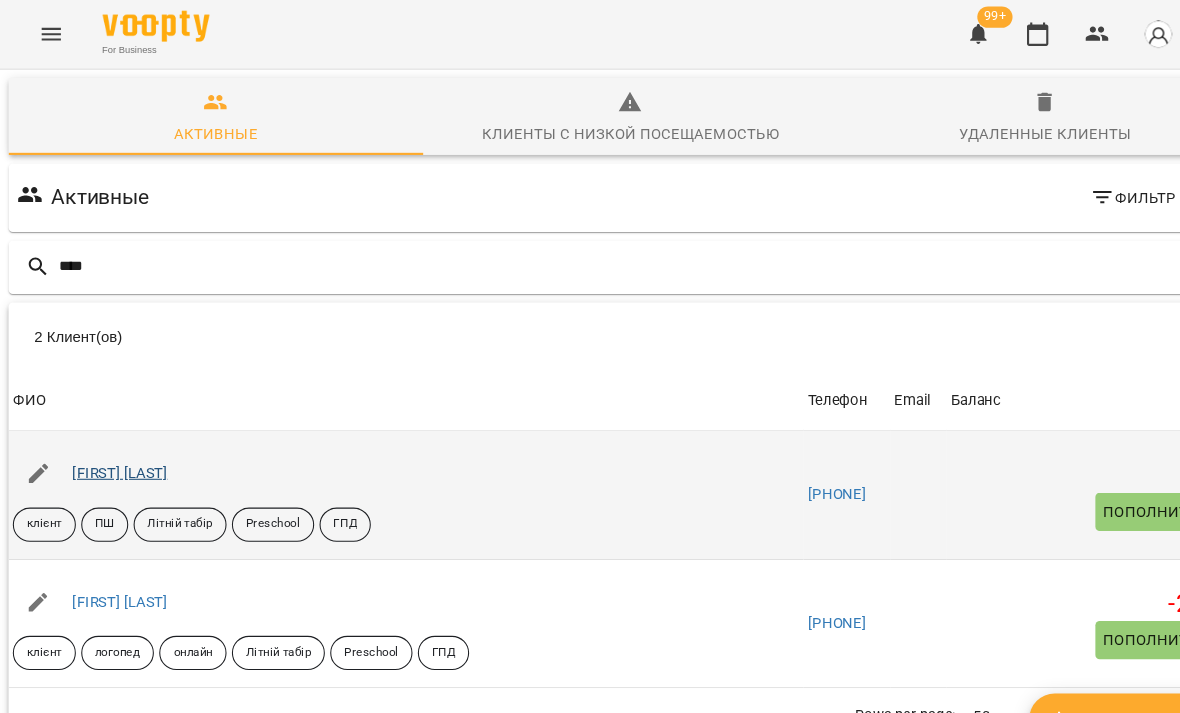click on "[FIRST] [LAST]" at bounding box center [112, 442] 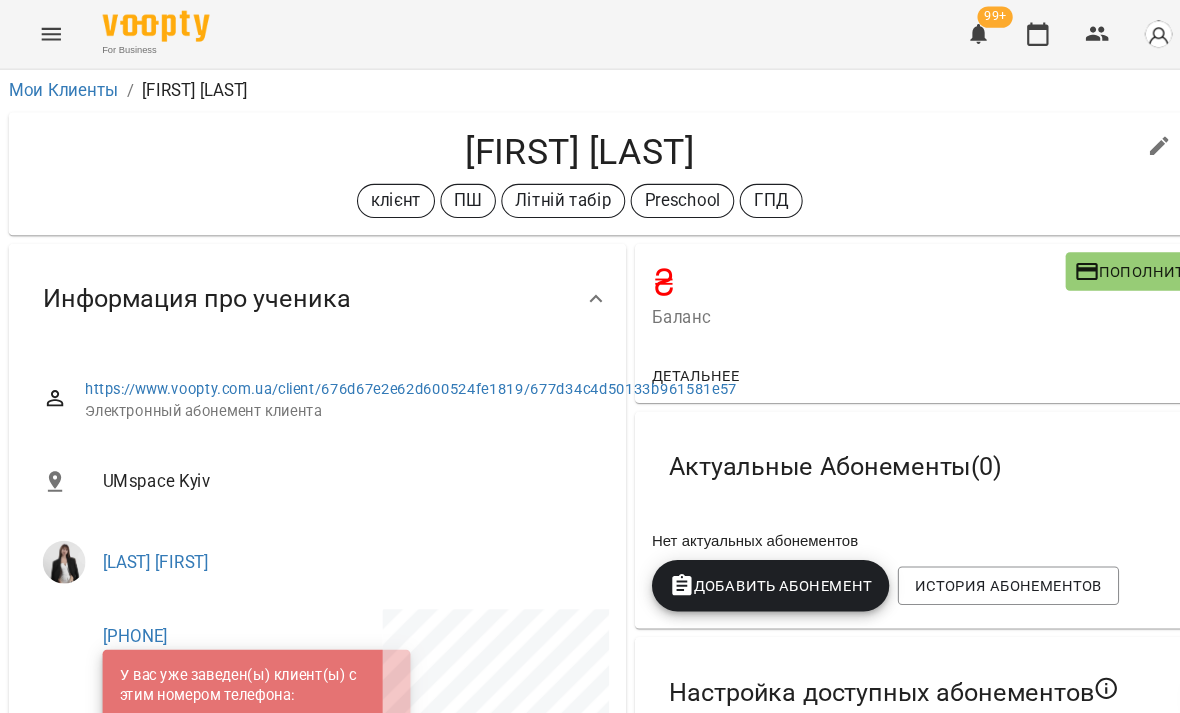 scroll, scrollTop: 0, scrollLeft: 0, axis: both 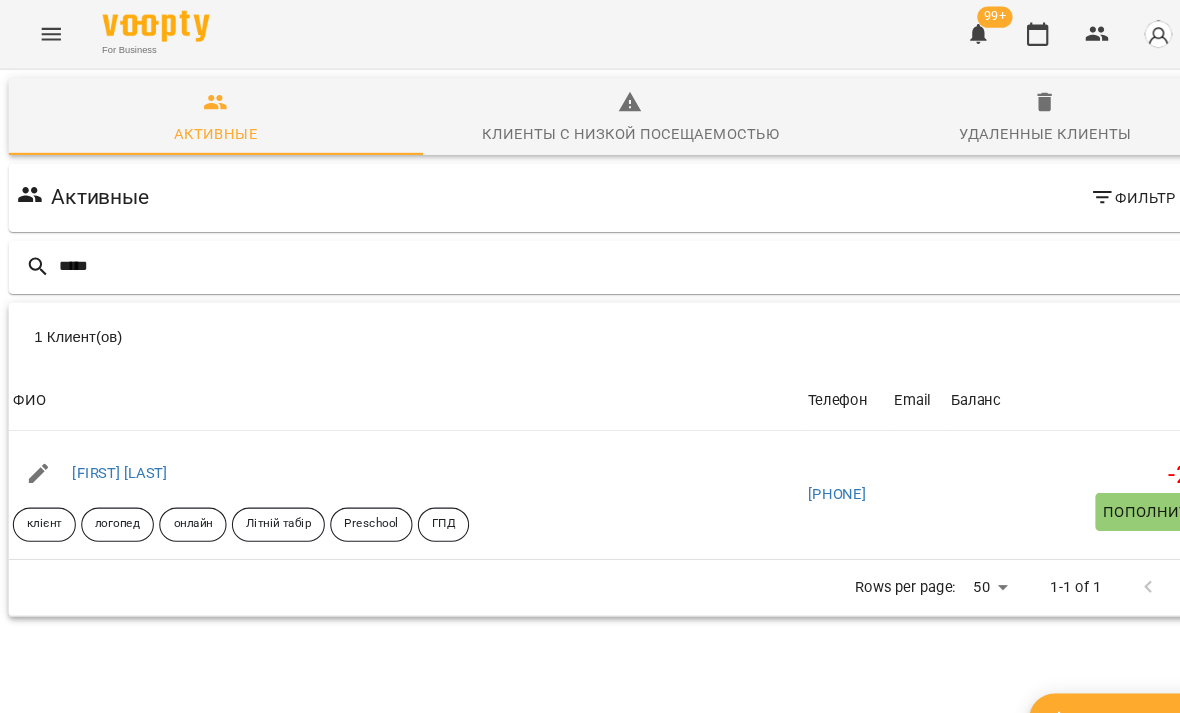 type on "******" 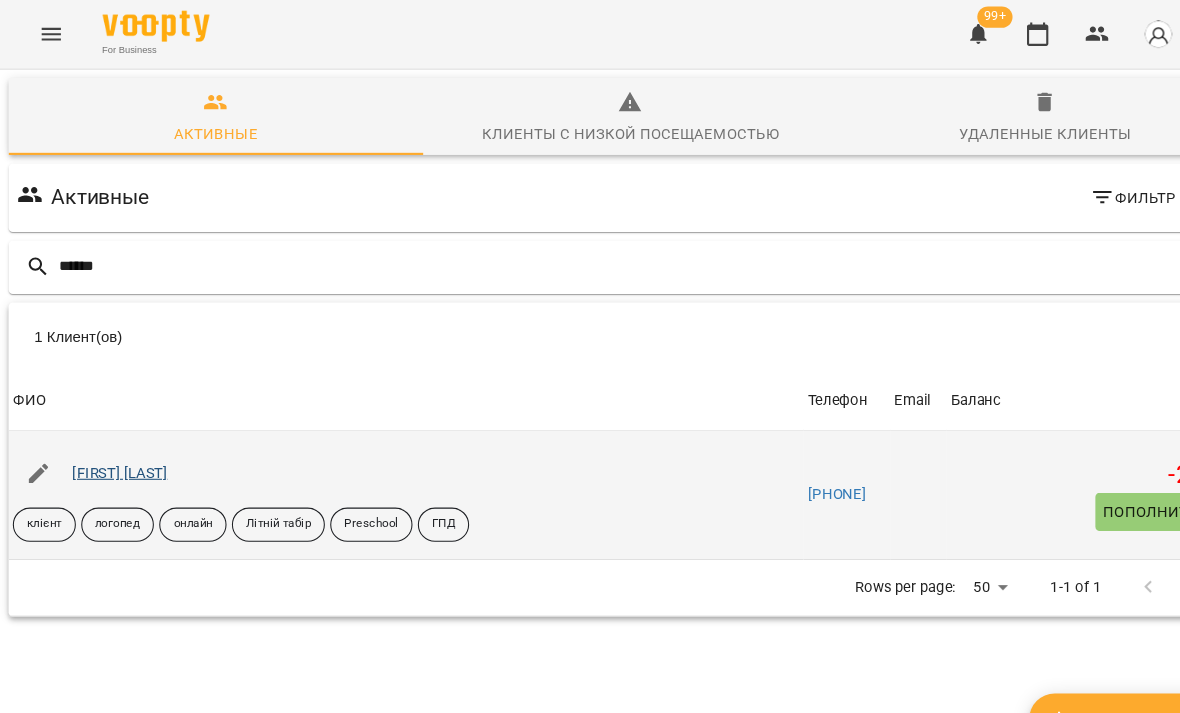 click on "[FIRST] [LAST]" at bounding box center [112, 442] 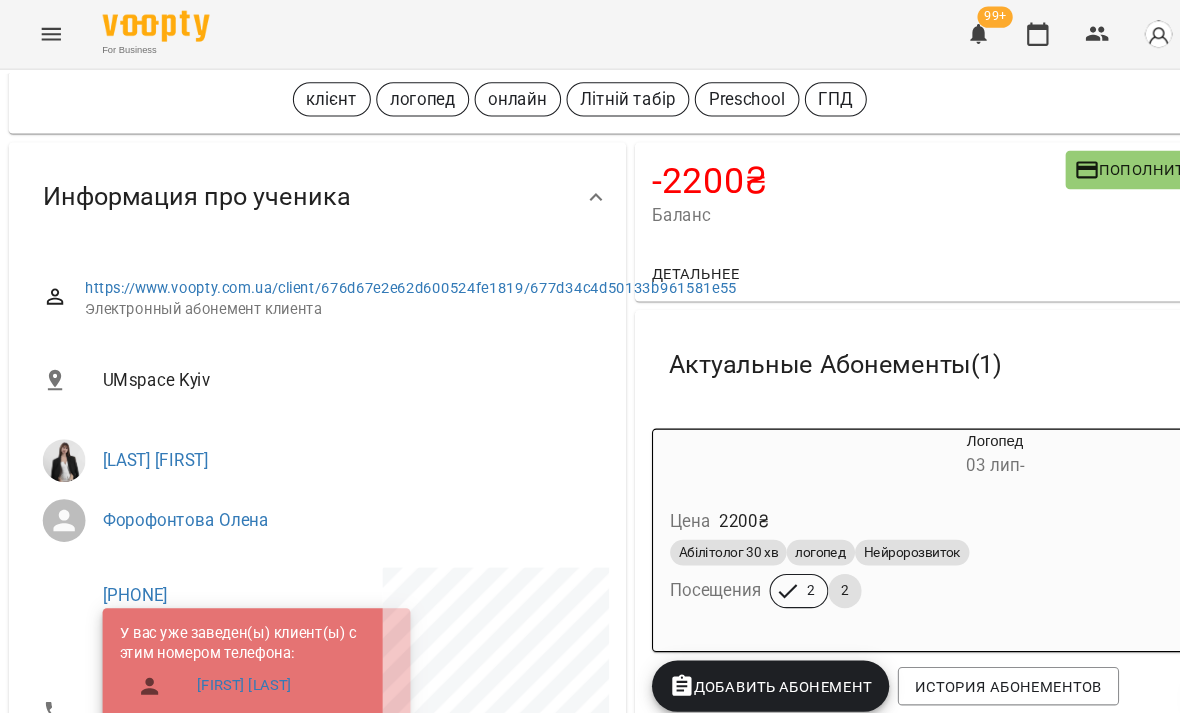 scroll, scrollTop: 99, scrollLeft: 0, axis: vertical 